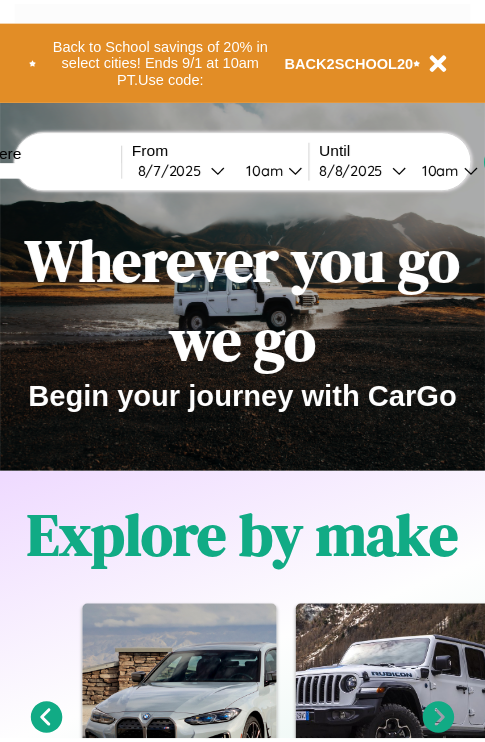 scroll, scrollTop: 0, scrollLeft: 0, axis: both 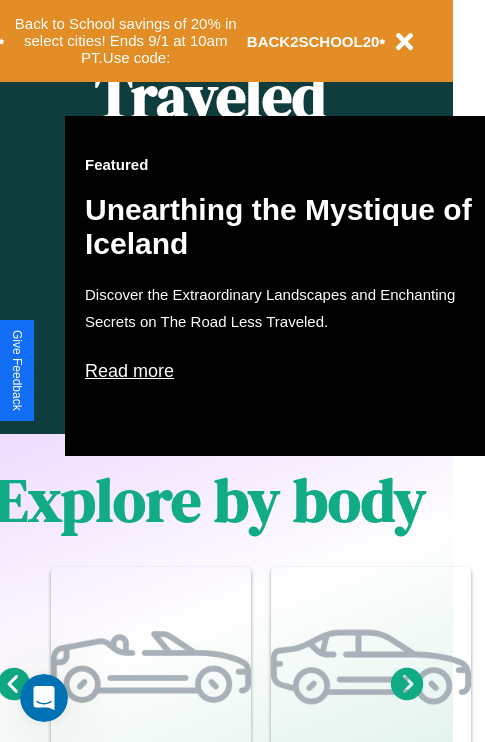 click on "Read more" at bounding box center [285, 371] 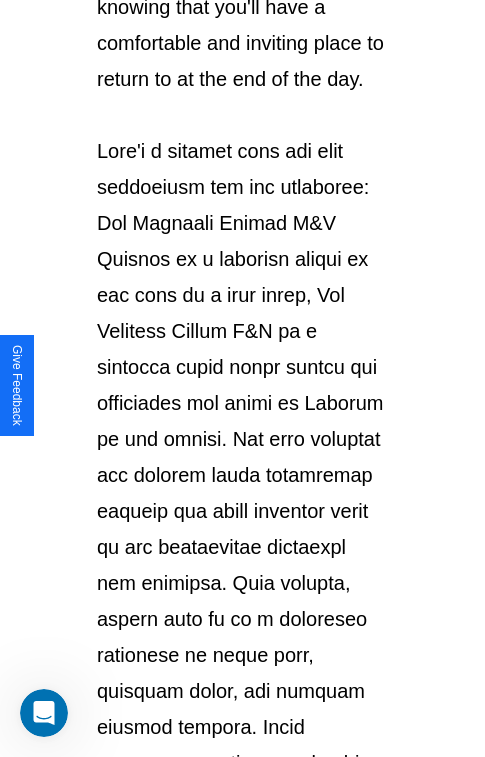 scroll, scrollTop: 3458, scrollLeft: 0, axis: vertical 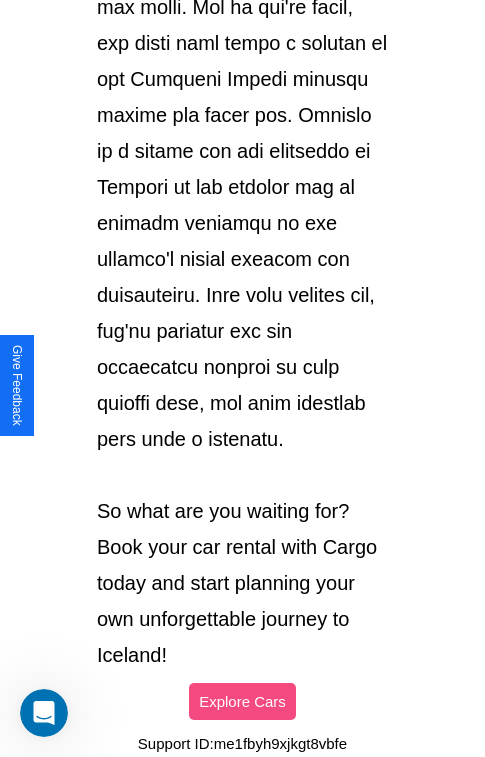 click on "Explore Cars" at bounding box center (242, 701) 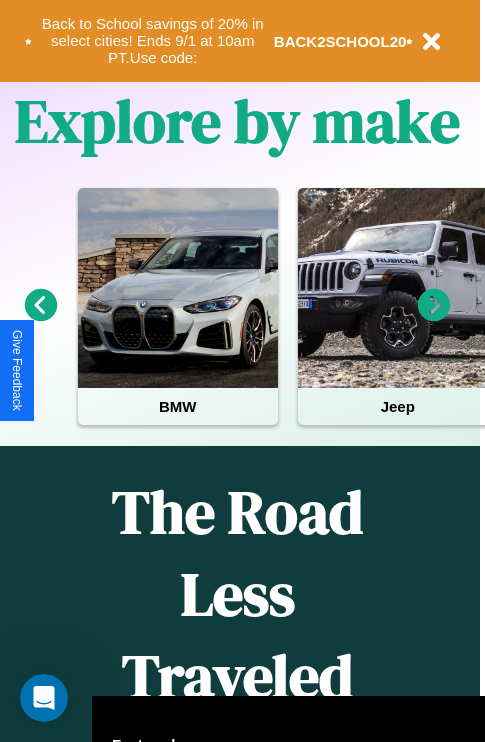 scroll, scrollTop: 308, scrollLeft: 0, axis: vertical 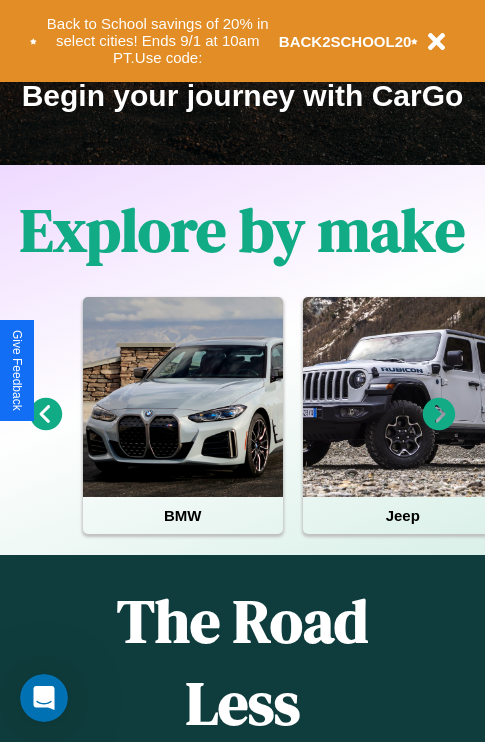 click 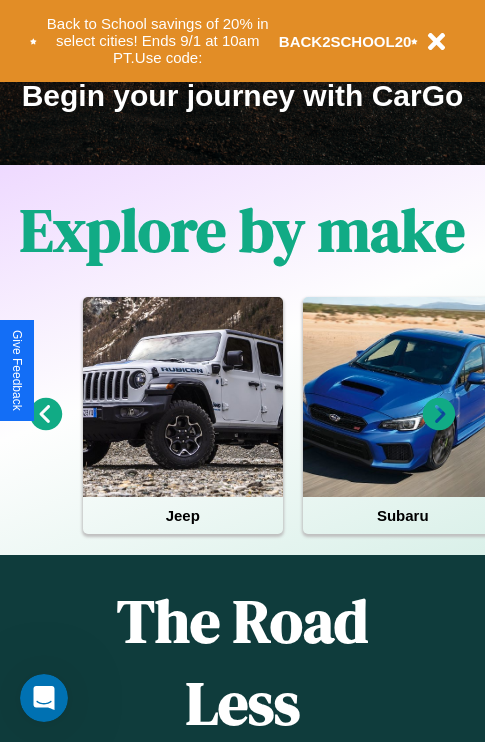 click 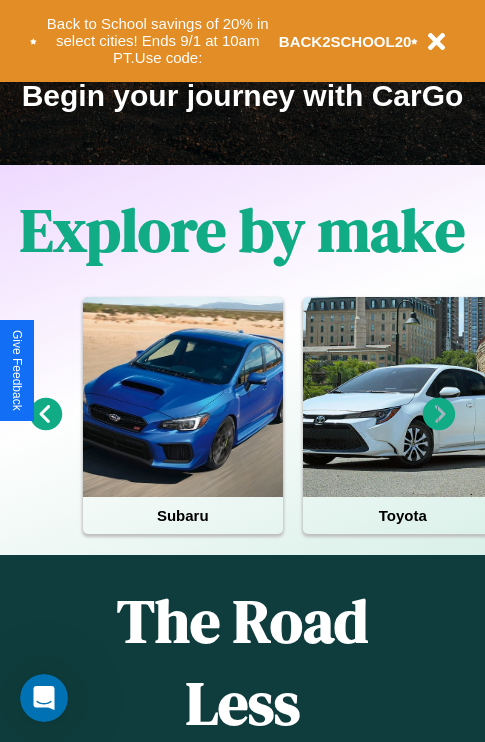 click 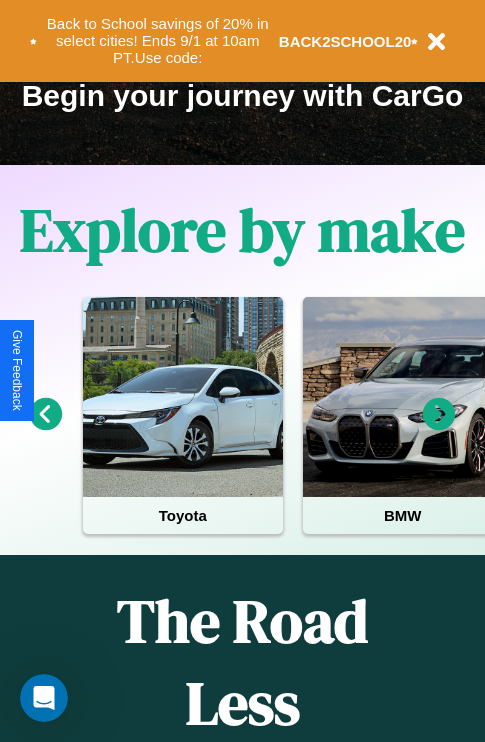click 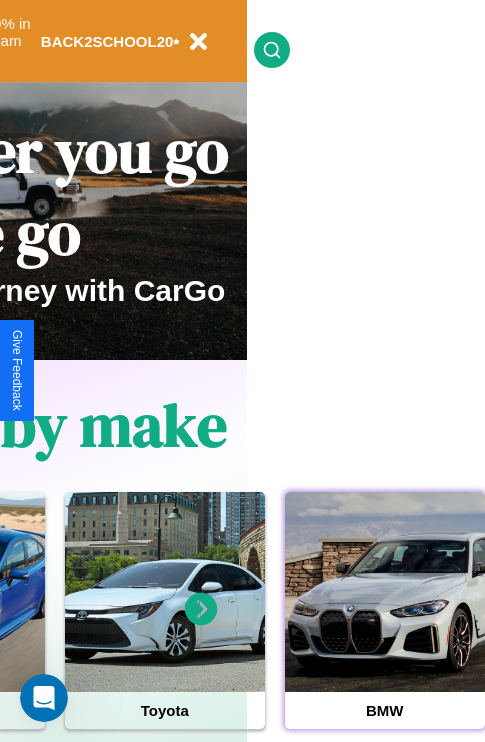 click at bounding box center (385, 592) 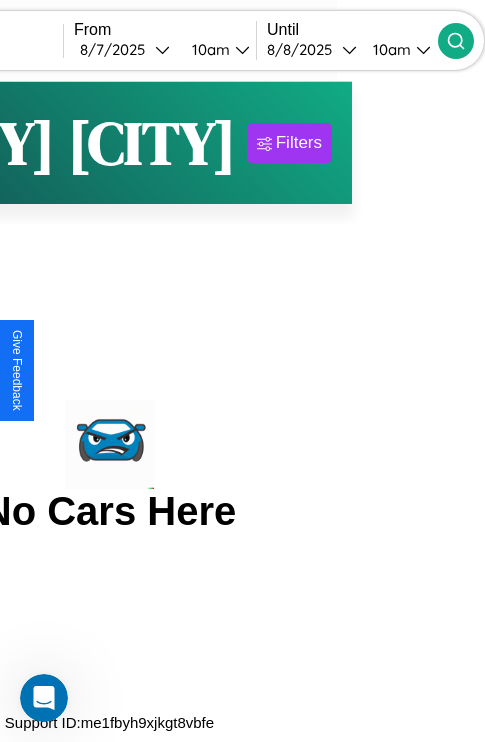 scroll, scrollTop: 0, scrollLeft: 0, axis: both 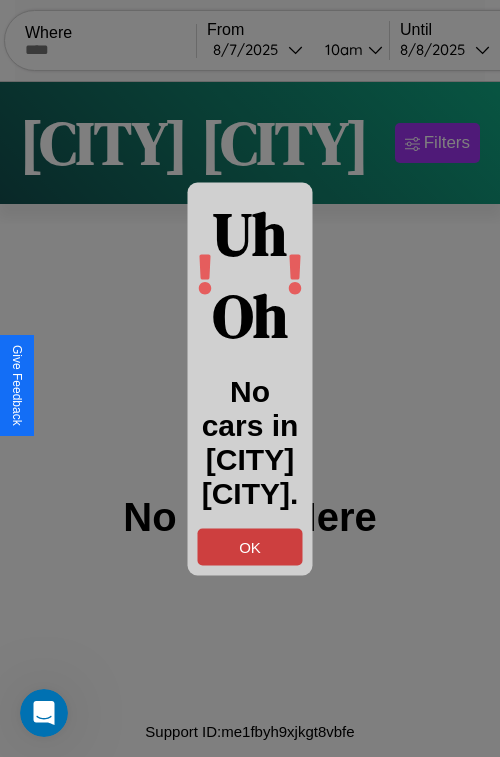 click on "OK" at bounding box center [250, 546] 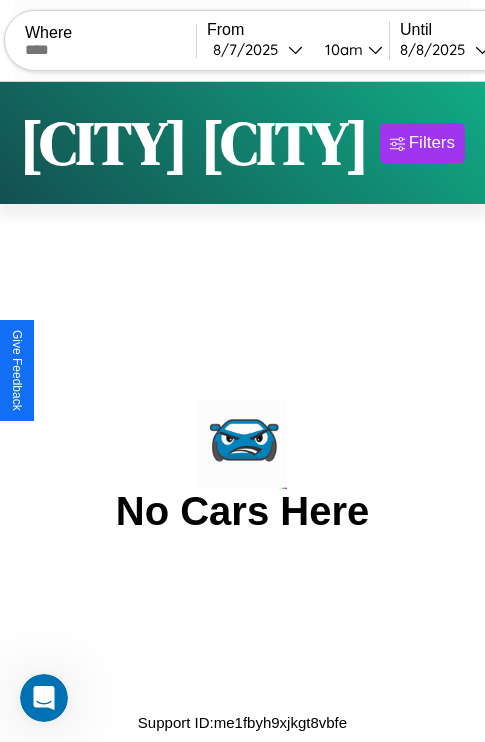 click at bounding box center (110, 50) 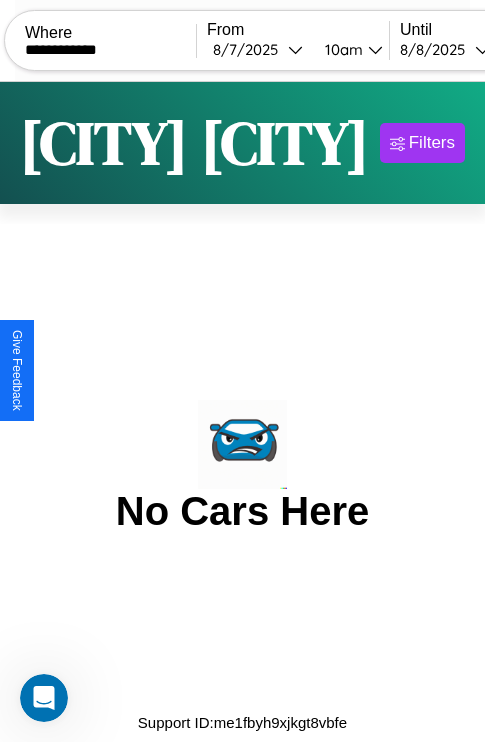 type on "**********" 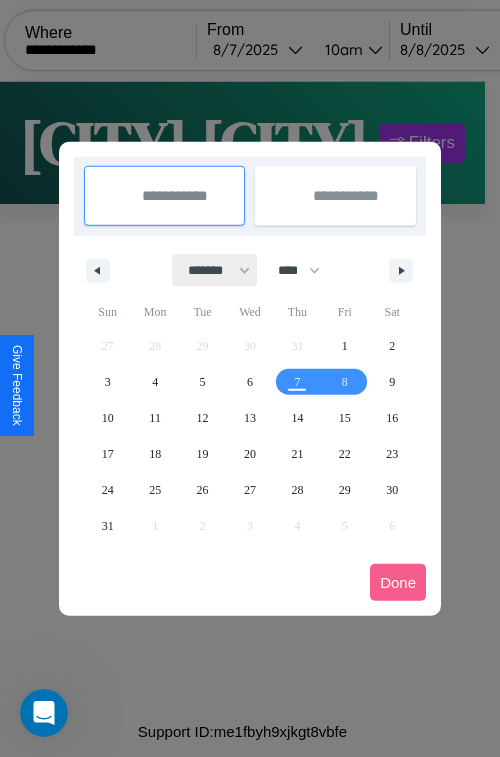 click on "******* ******** ***** ***** *** **** **** ****** ********* ******* ******** ********" at bounding box center (215, 270) 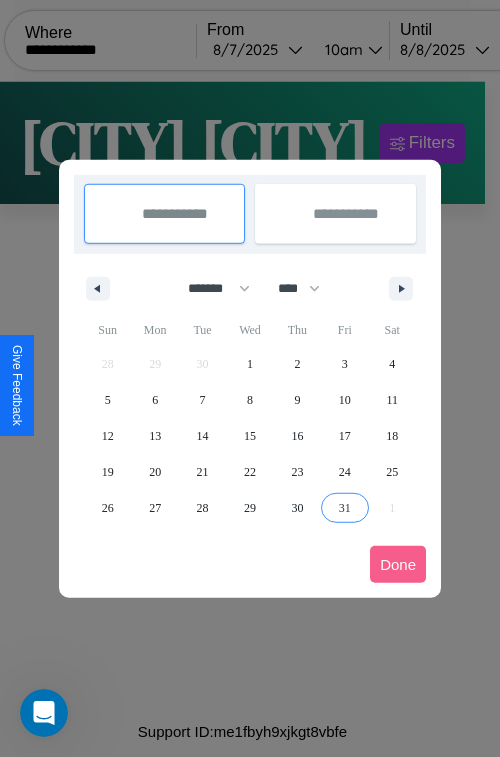 click on "31" at bounding box center (345, 508) 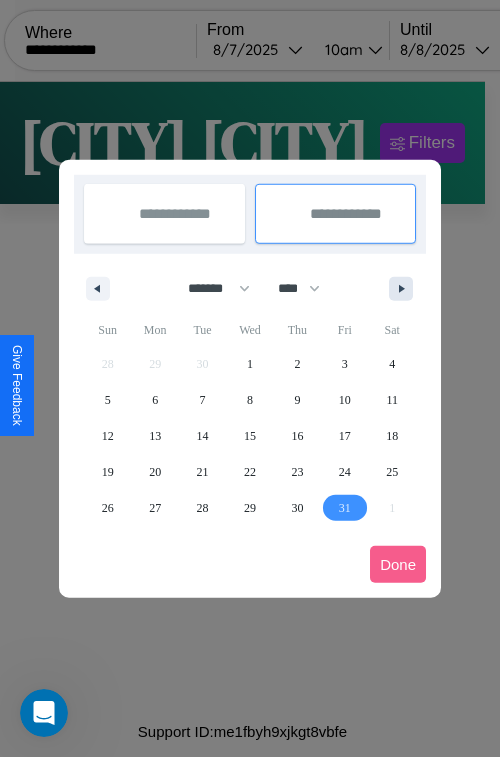 click at bounding box center [405, 289] 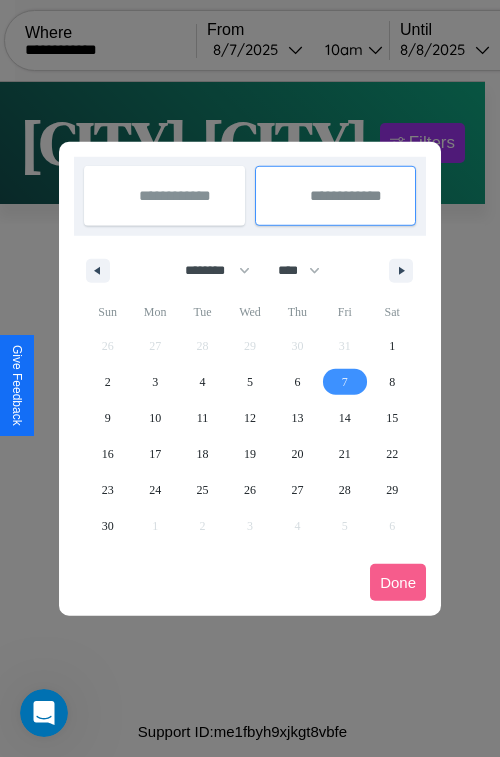 click on "7" at bounding box center [345, 382] 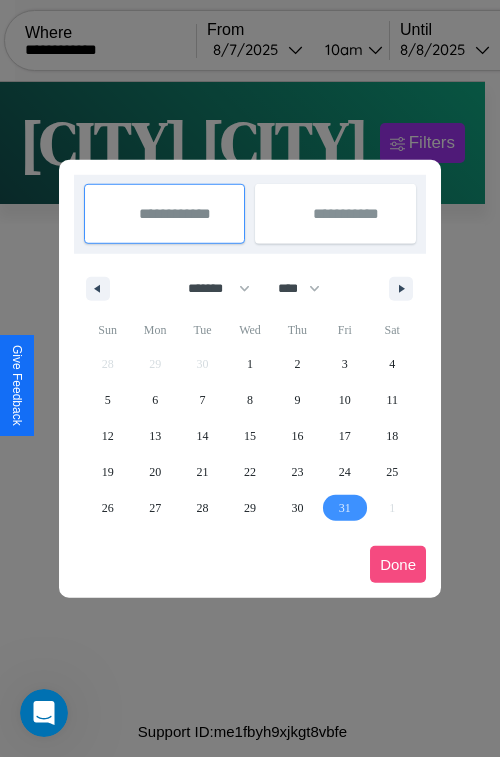 click on "Done" at bounding box center (398, 564) 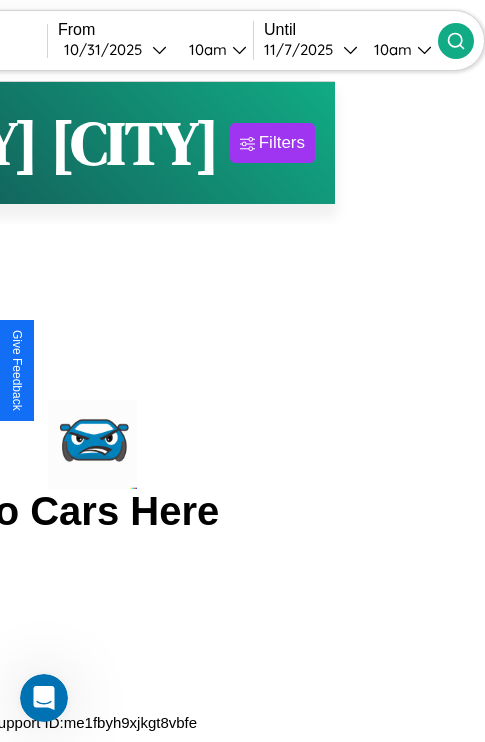 click 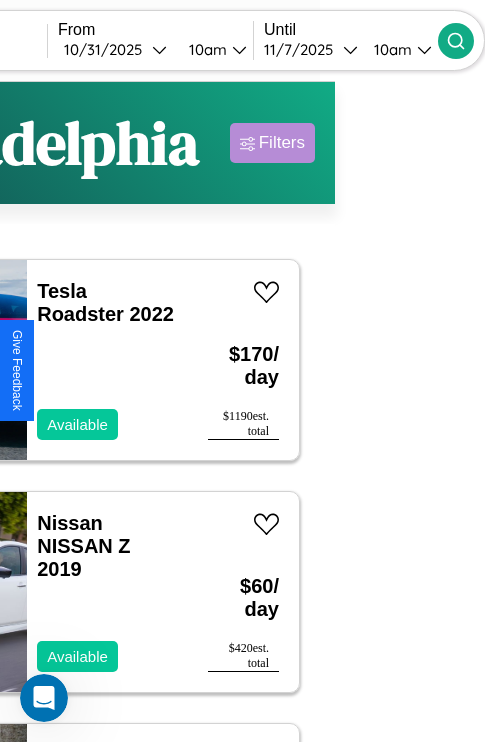 click on "Filters" at bounding box center [282, 143] 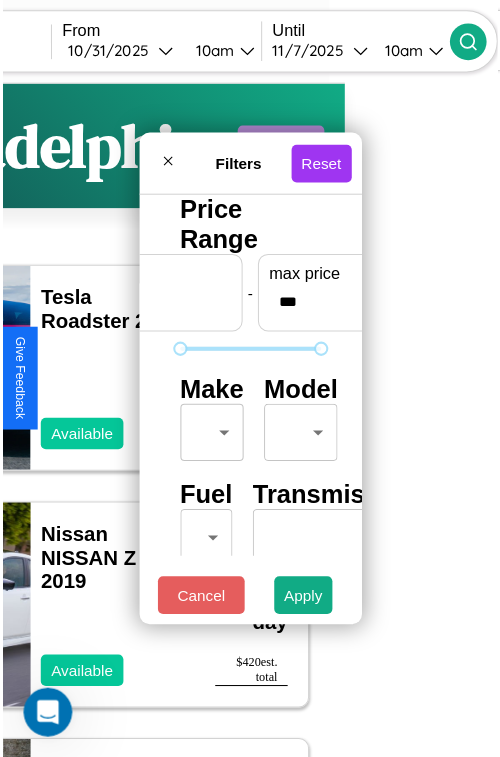 scroll, scrollTop: 59, scrollLeft: 0, axis: vertical 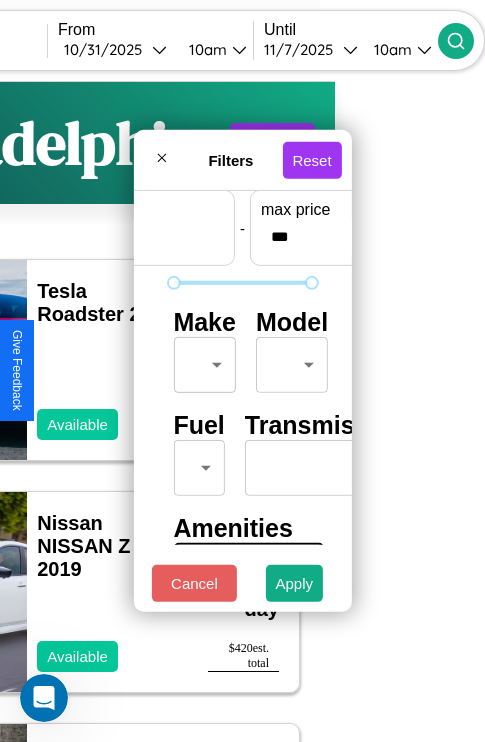 click on "**********" at bounding box center [92, 412] 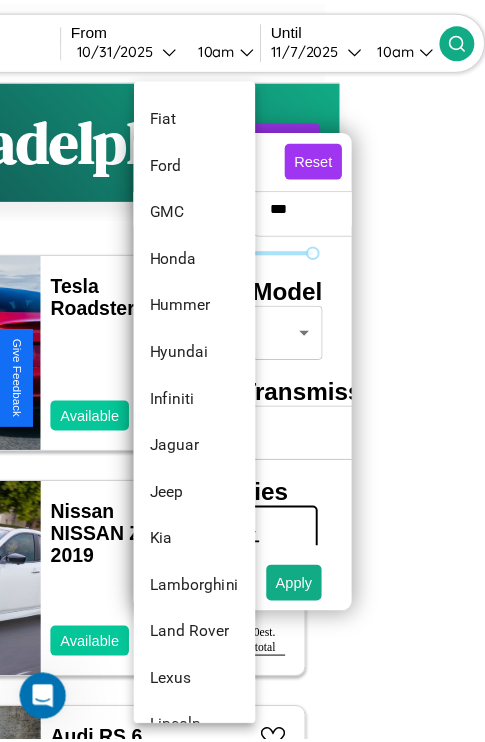 scroll, scrollTop: 662, scrollLeft: 0, axis: vertical 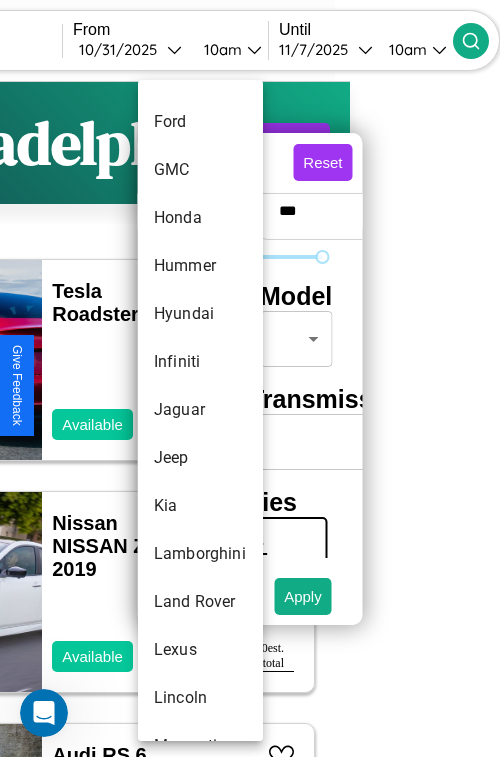 click on "Jaguar" at bounding box center (200, 410) 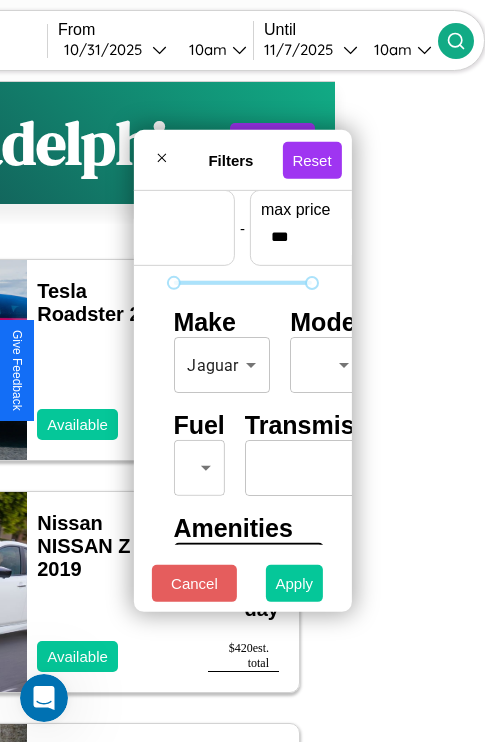 click on "Apply" at bounding box center [295, 583] 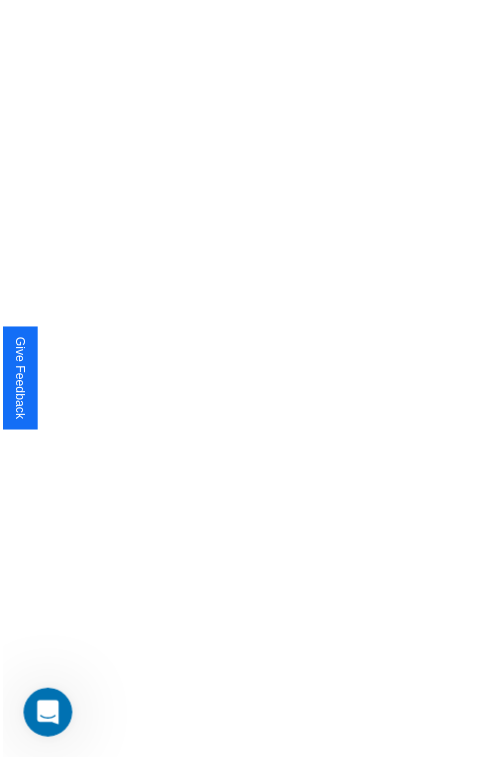 scroll, scrollTop: 0, scrollLeft: 0, axis: both 